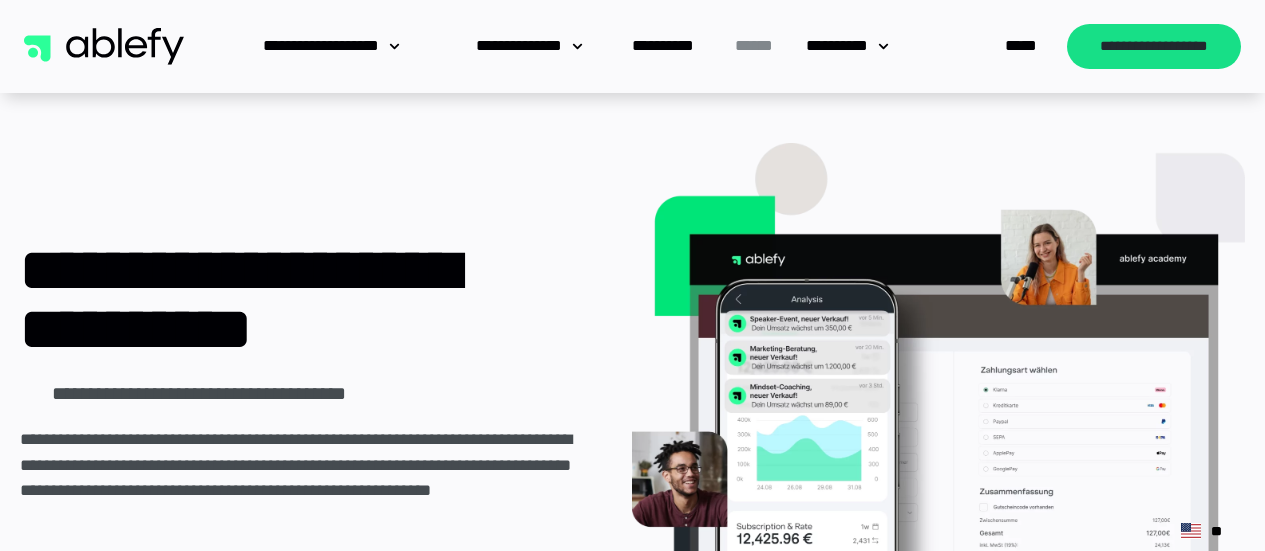 scroll, scrollTop: 0, scrollLeft: 0, axis: both 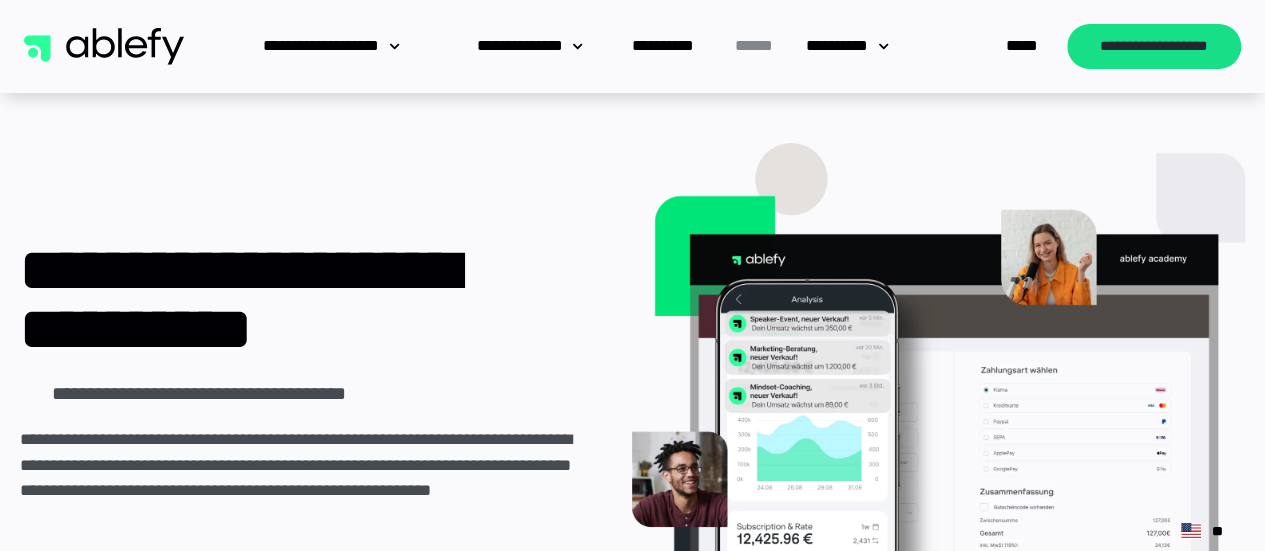 click on "******" 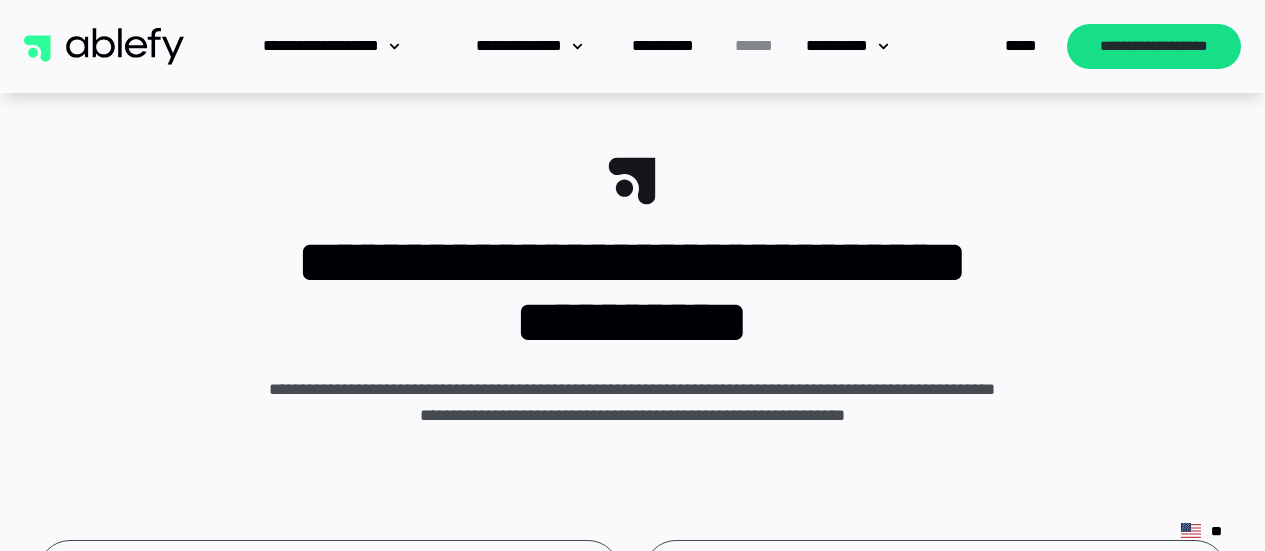 scroll, scrollTop: 192, scrollLeft: 0, axis: vertical 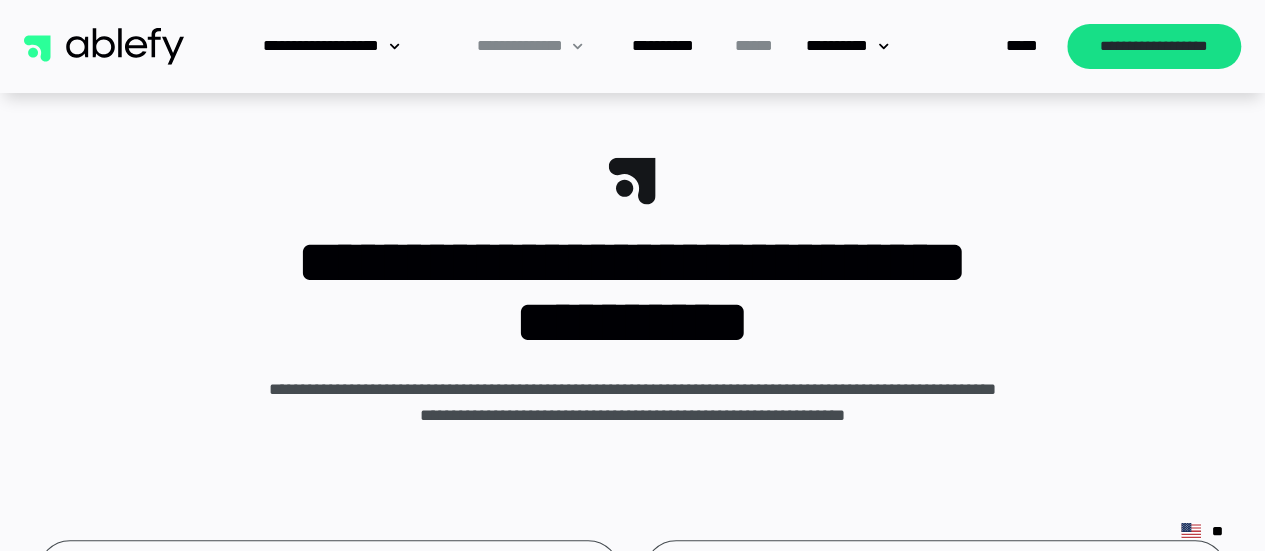 click on "**********" 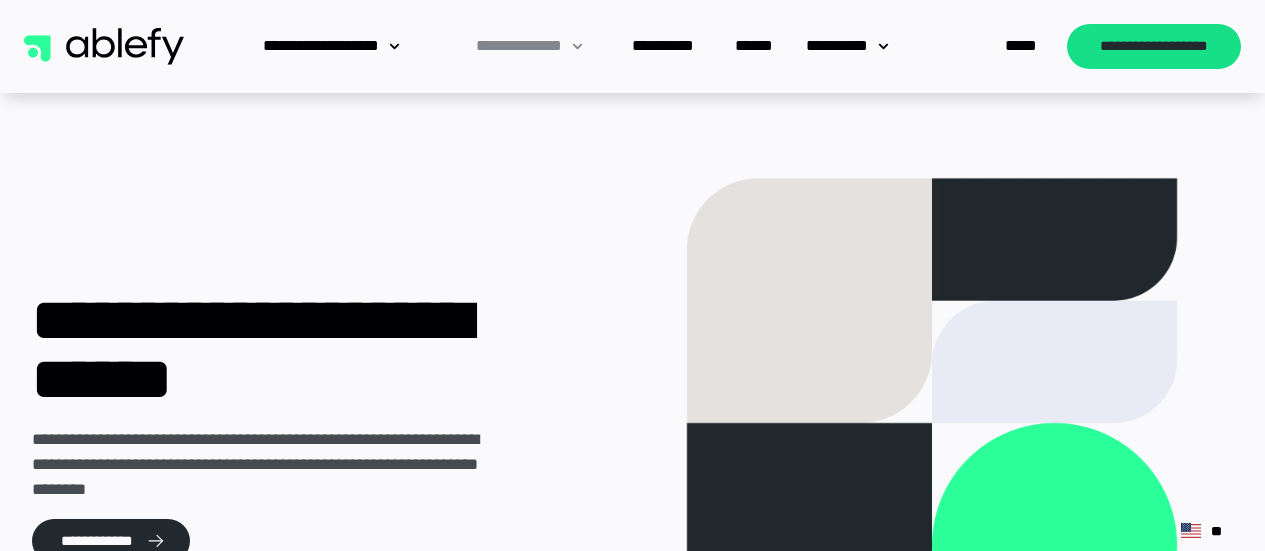 scroll, scrollTop: 0, scrollLeft: 0, axis: both 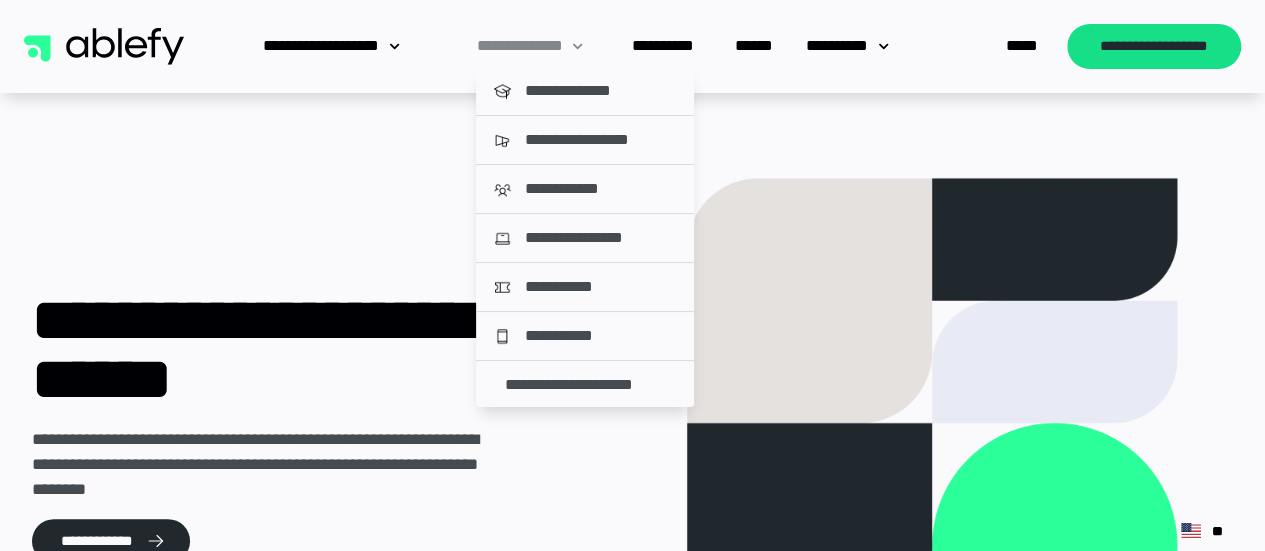 click 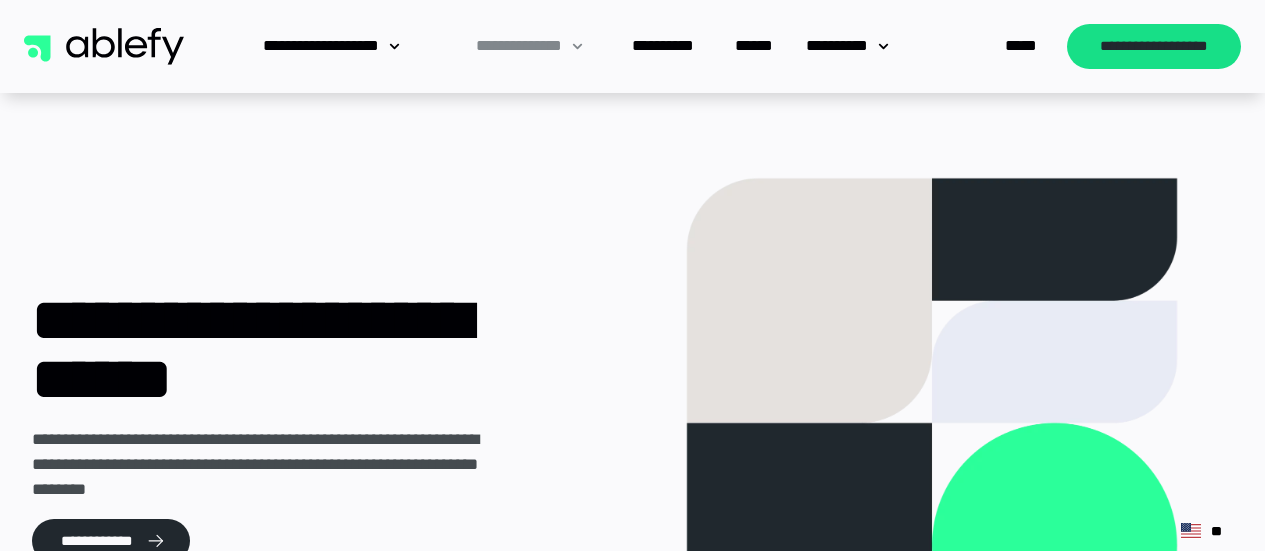 scroll, scrollTop: 0, scrollLeft: 0, axis: both 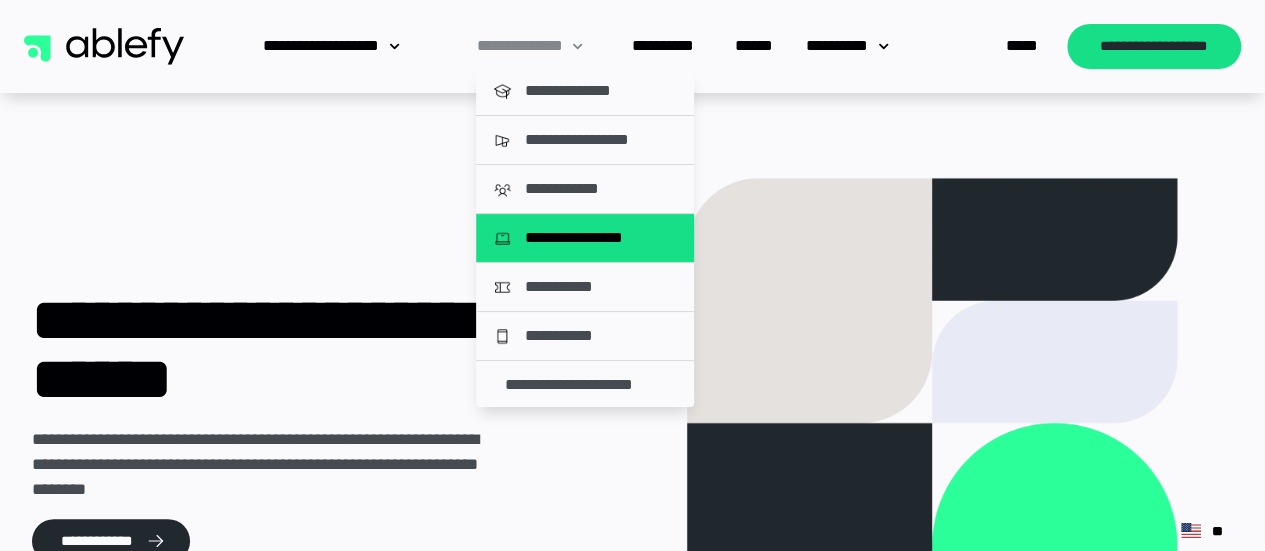 click on "**********" 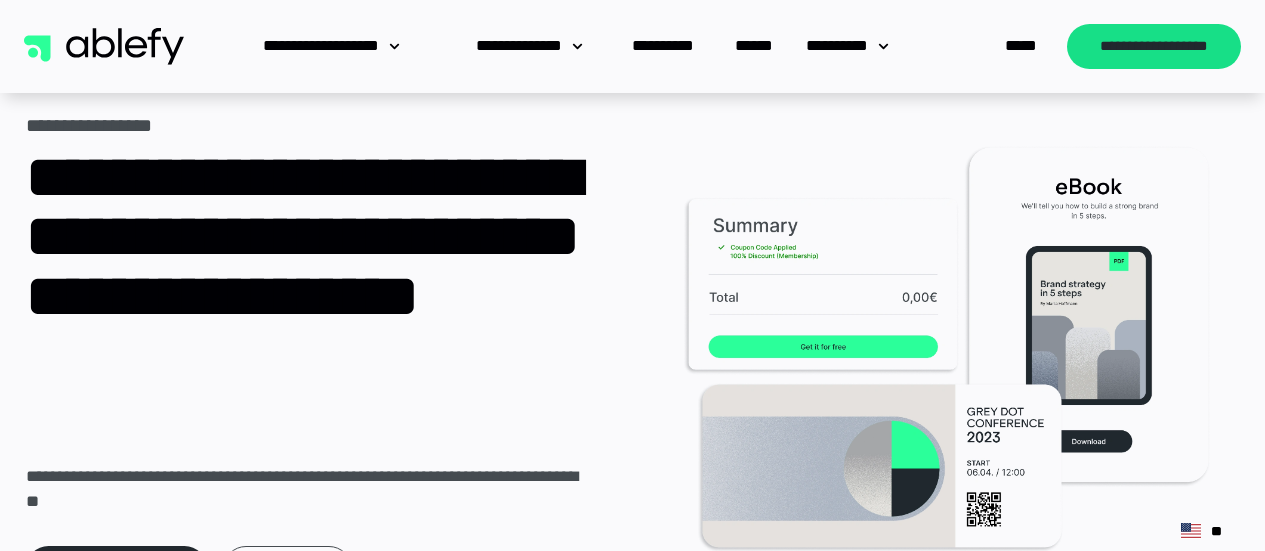 scroll, scrollTop: 0, scrollLeft: 0, axis: both 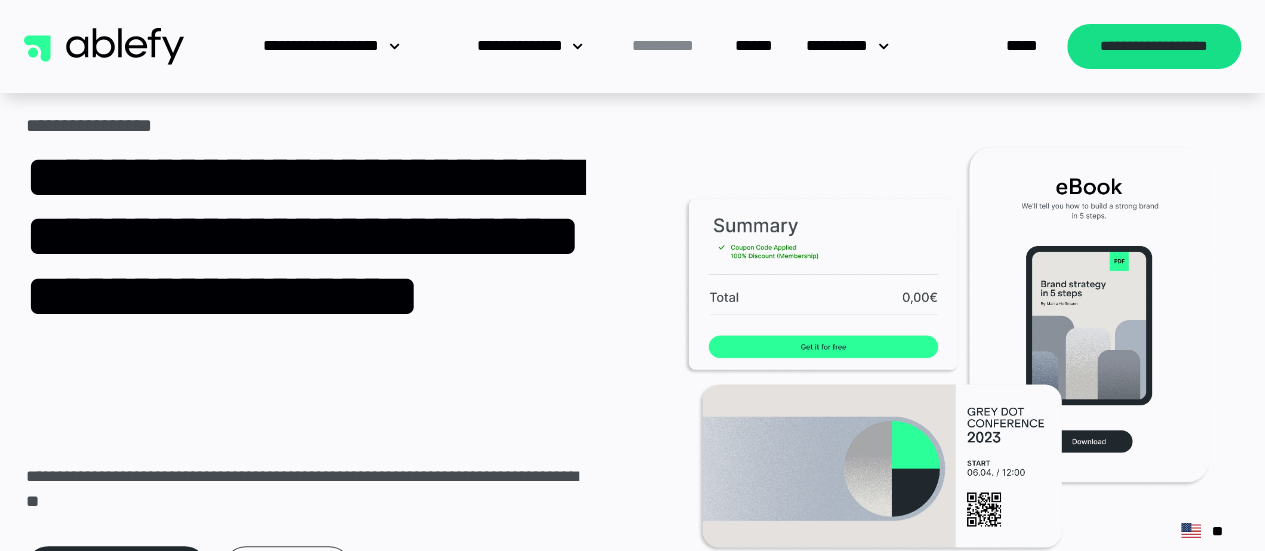 click on "**********" 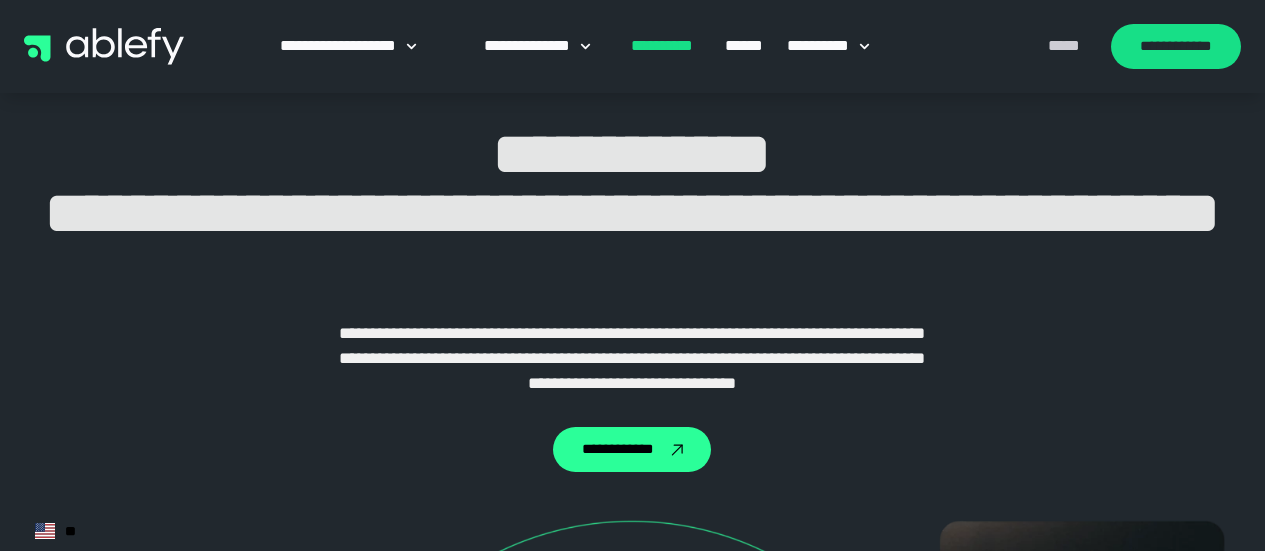 scroll, scrollTop: 0, scrollLeft: 0, axis: both 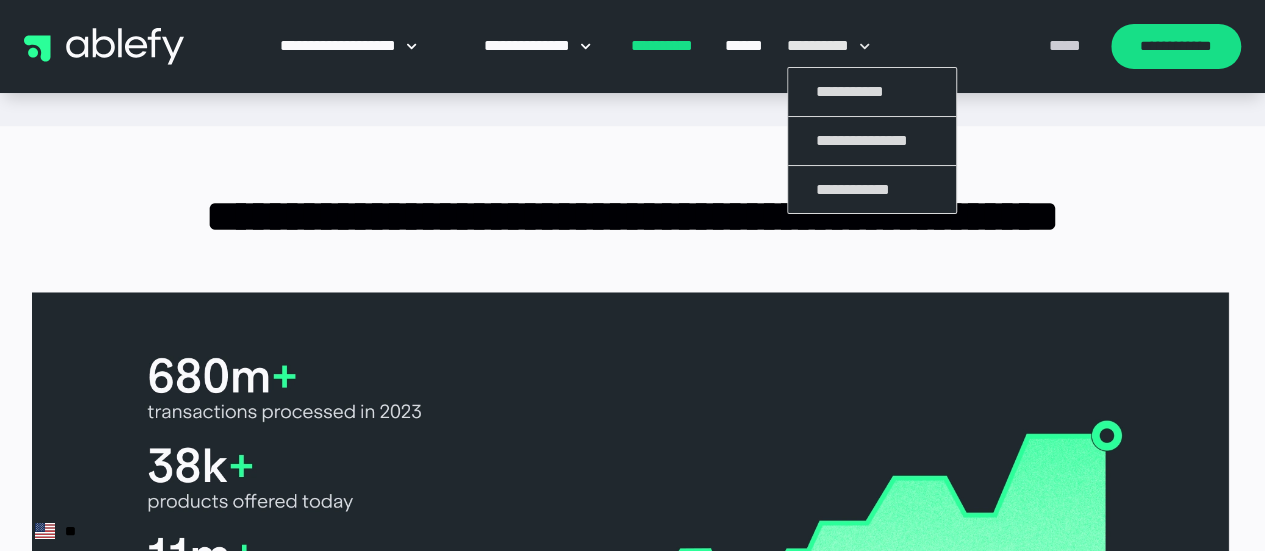 click on "**********" 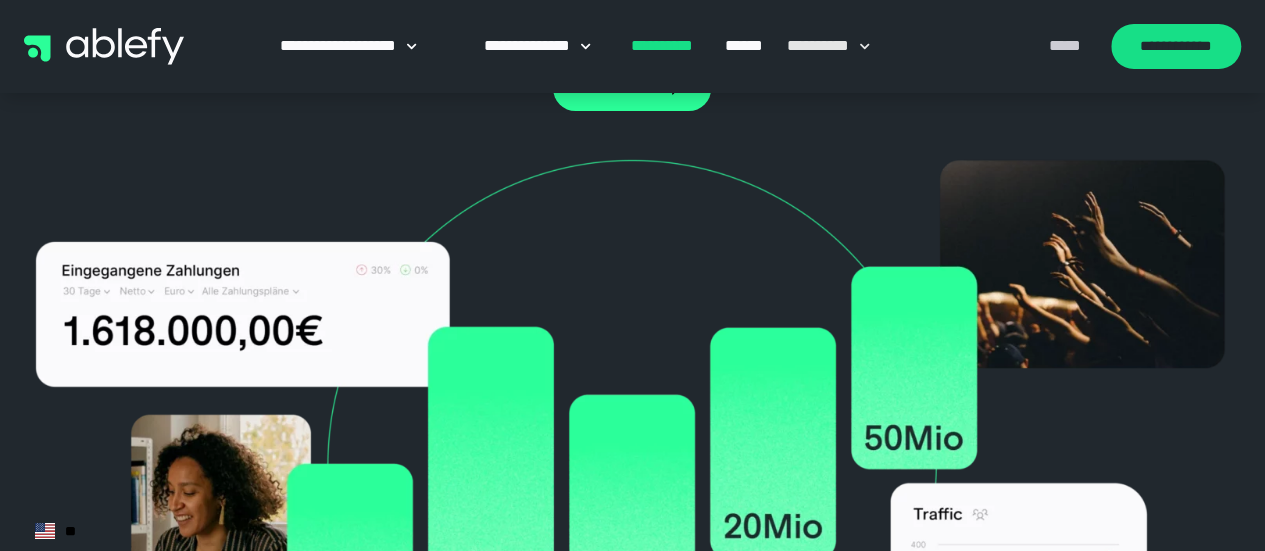 scroll, scrollTop: 0, scrollLeft: 0, axis: both 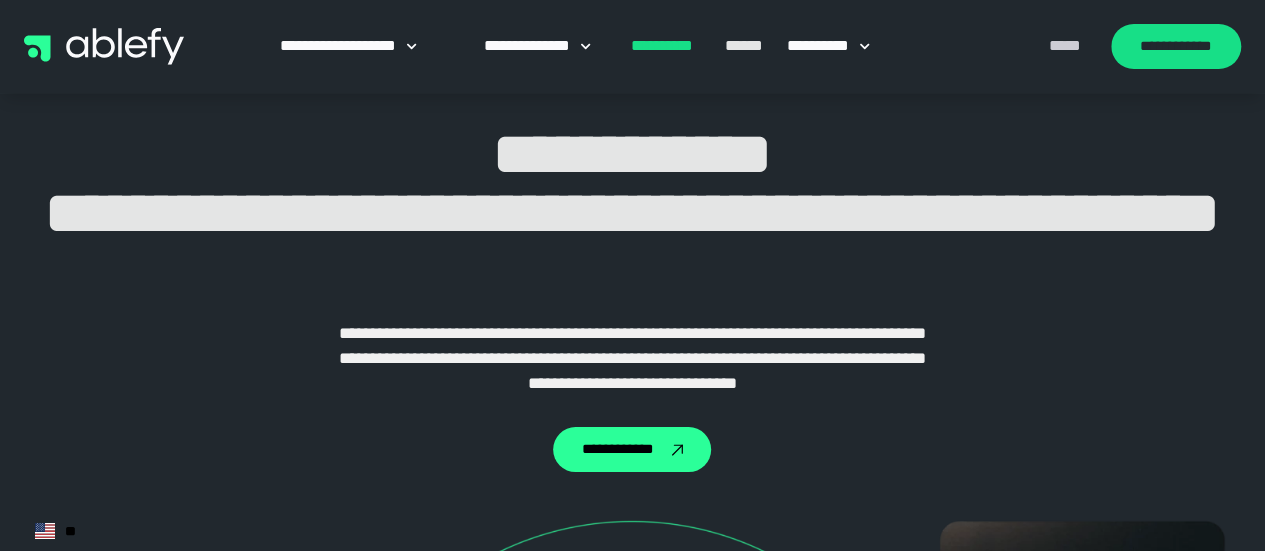 click on "******" 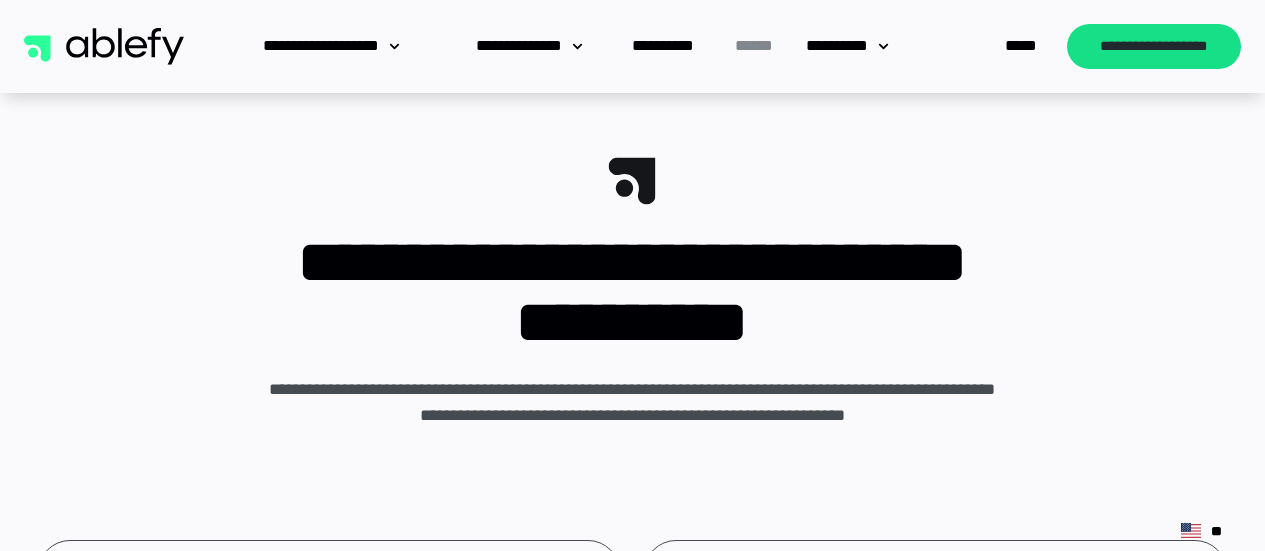 scroll, scrollTop: 0, scrollLeft: 0, axis: both 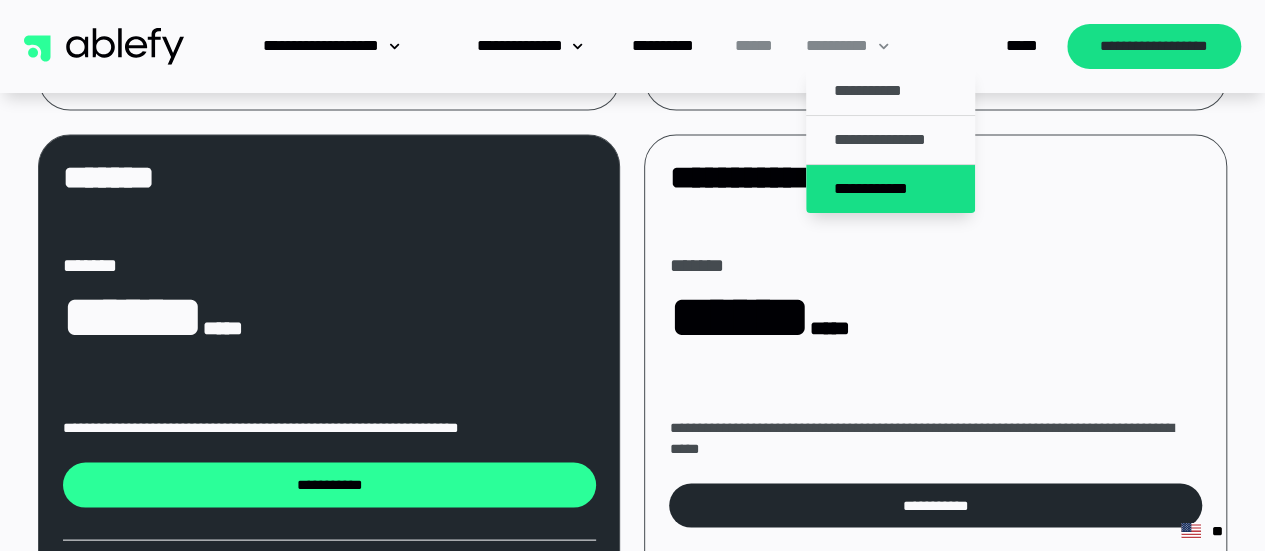 click on "**********" 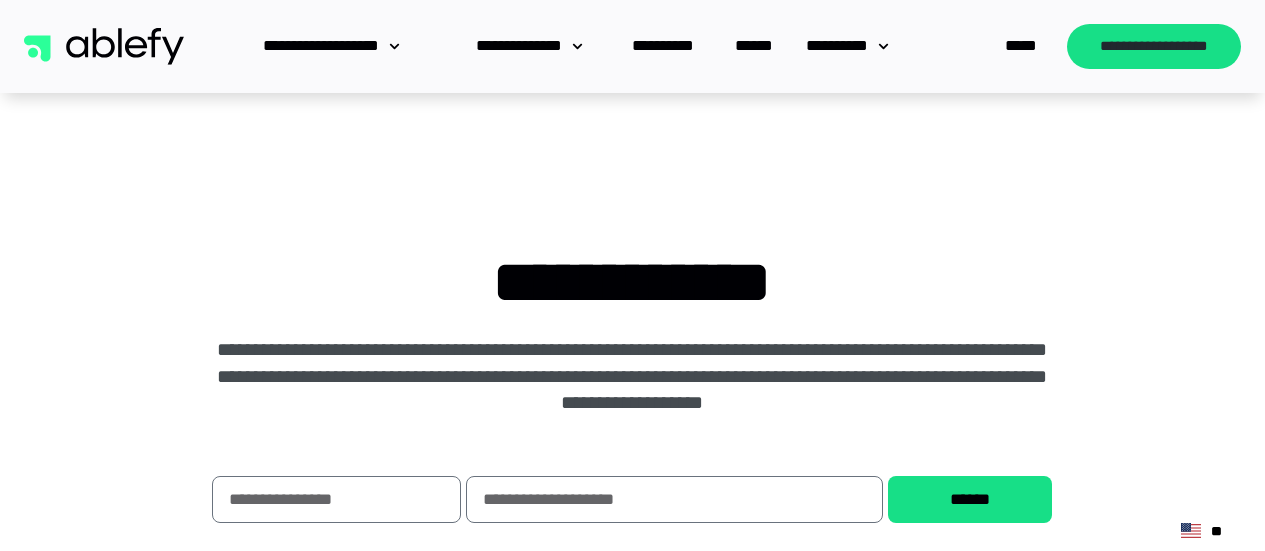 scroll, scrollTop: 0, scrollLeft: 0, axis: both 